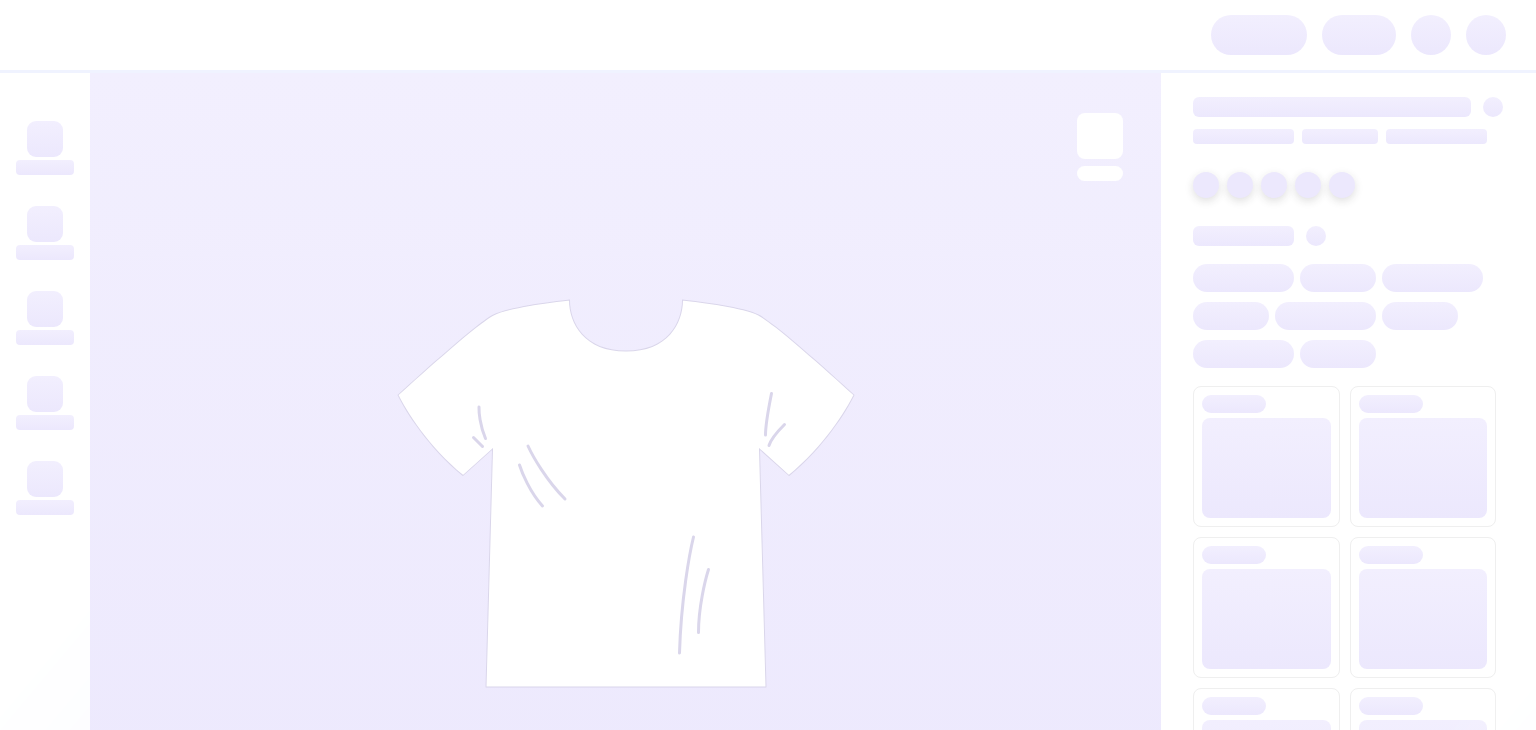 scroll, scrollTop: 0, scrollLeft: 0, axis: both 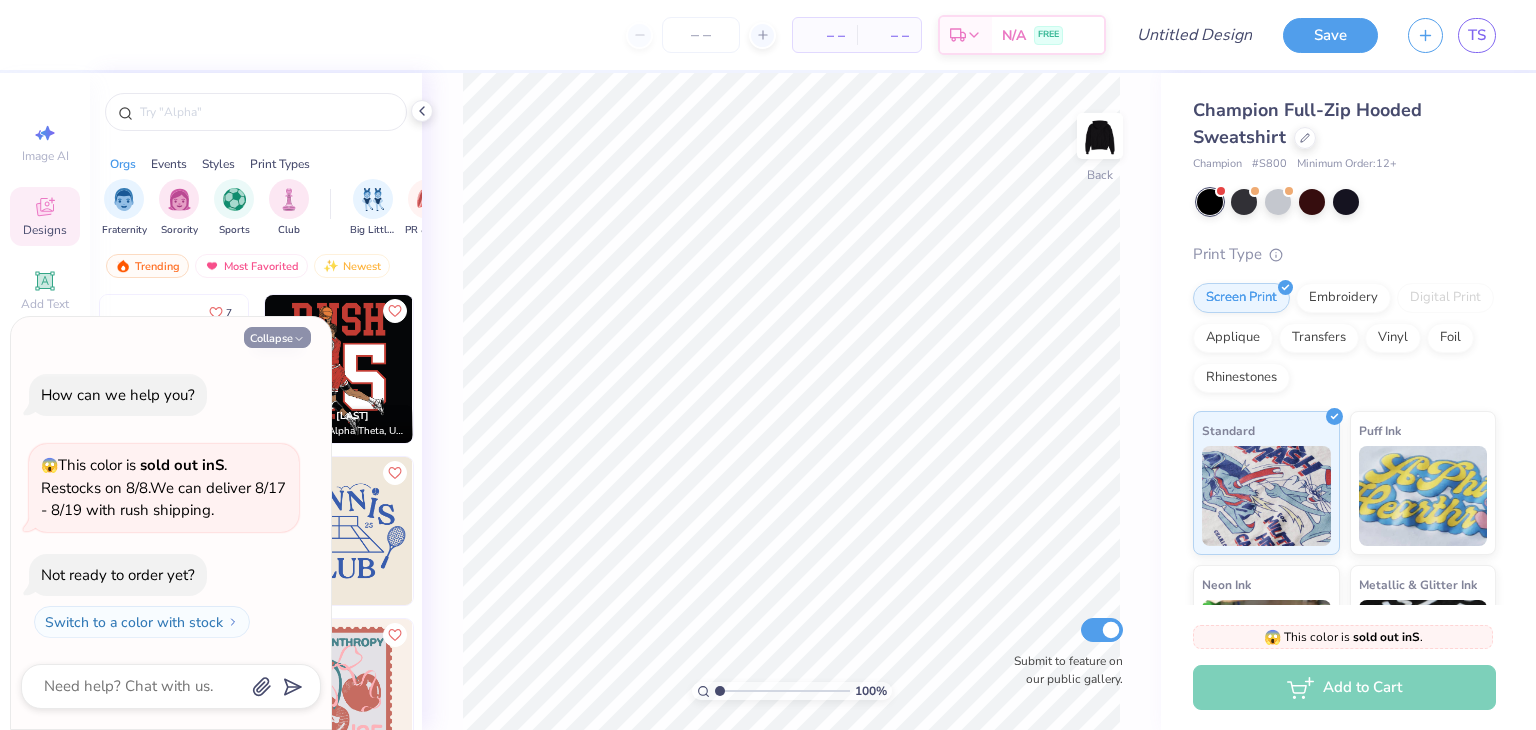 click on "Collapse" at bounding box center (277, 337) 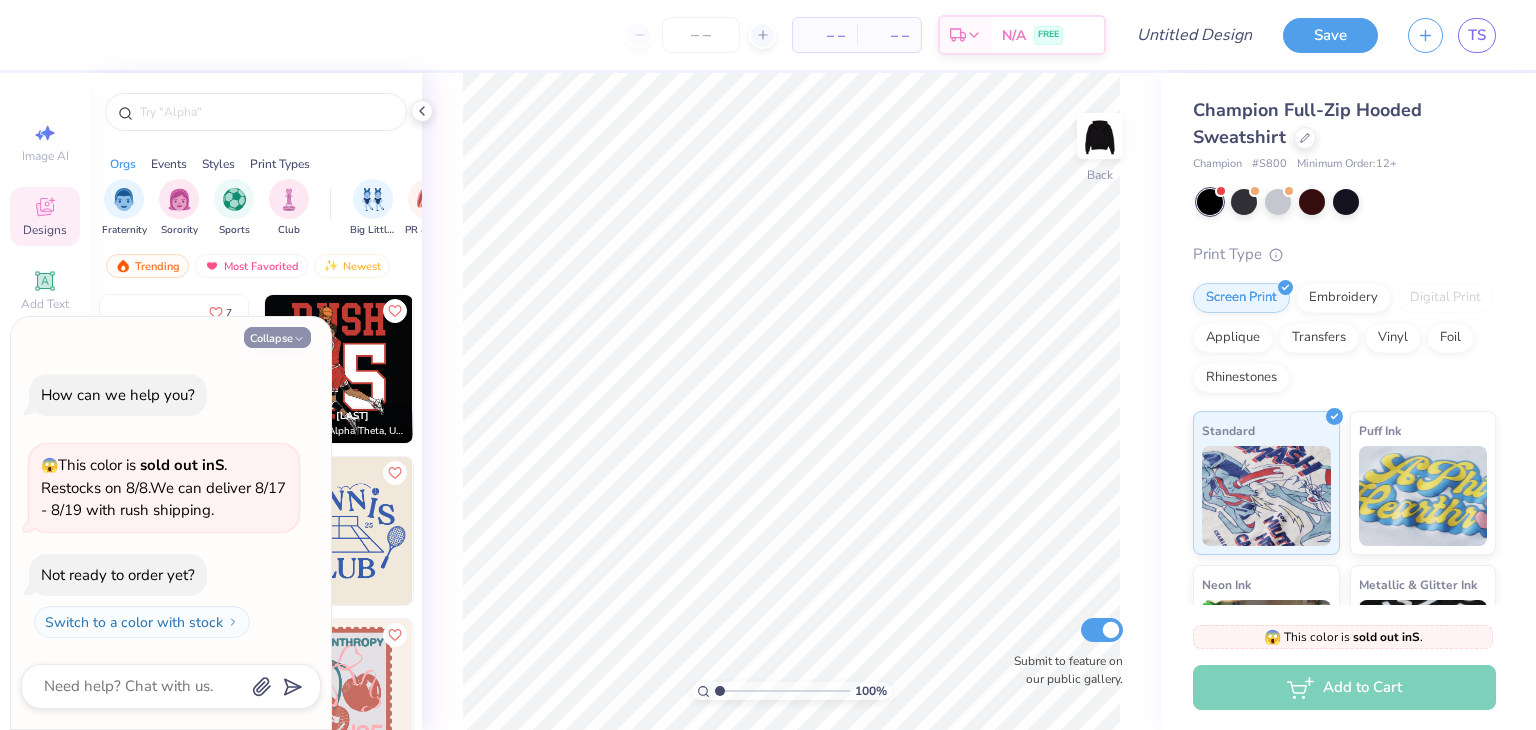 type on "x" 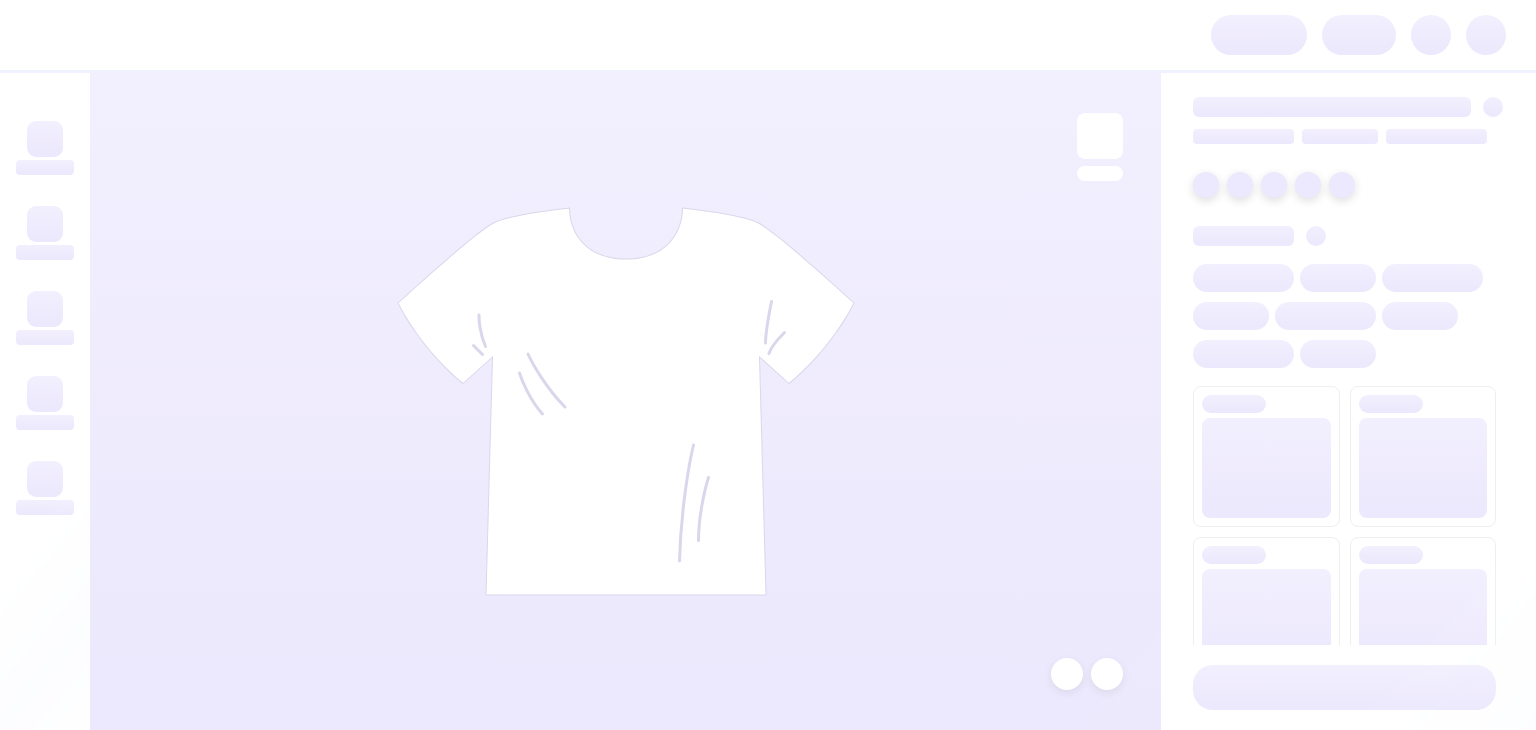 scroll, scrollTop: 0, scrollLeft: 0, axis: both 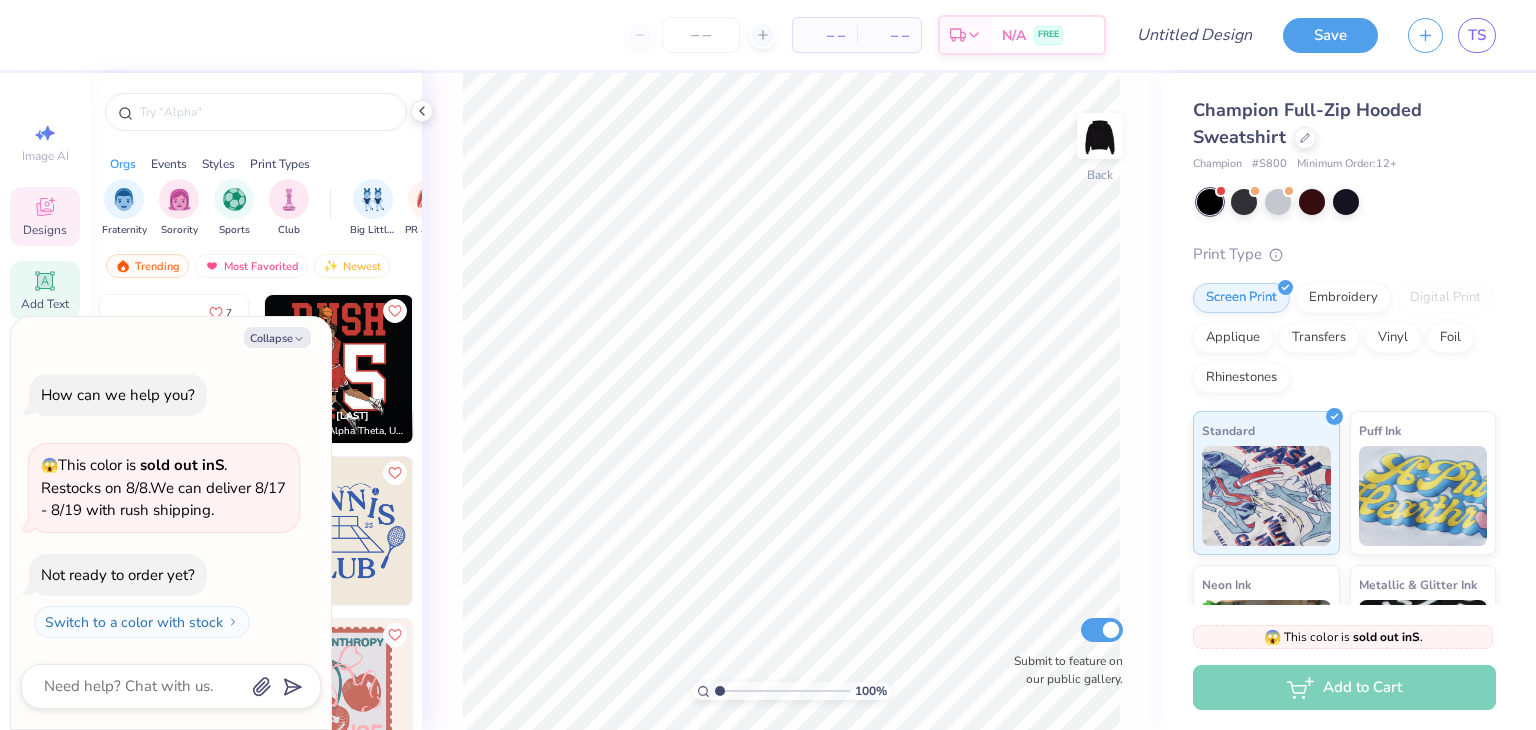 click on "Add Text" at bounding box center [45, 304] 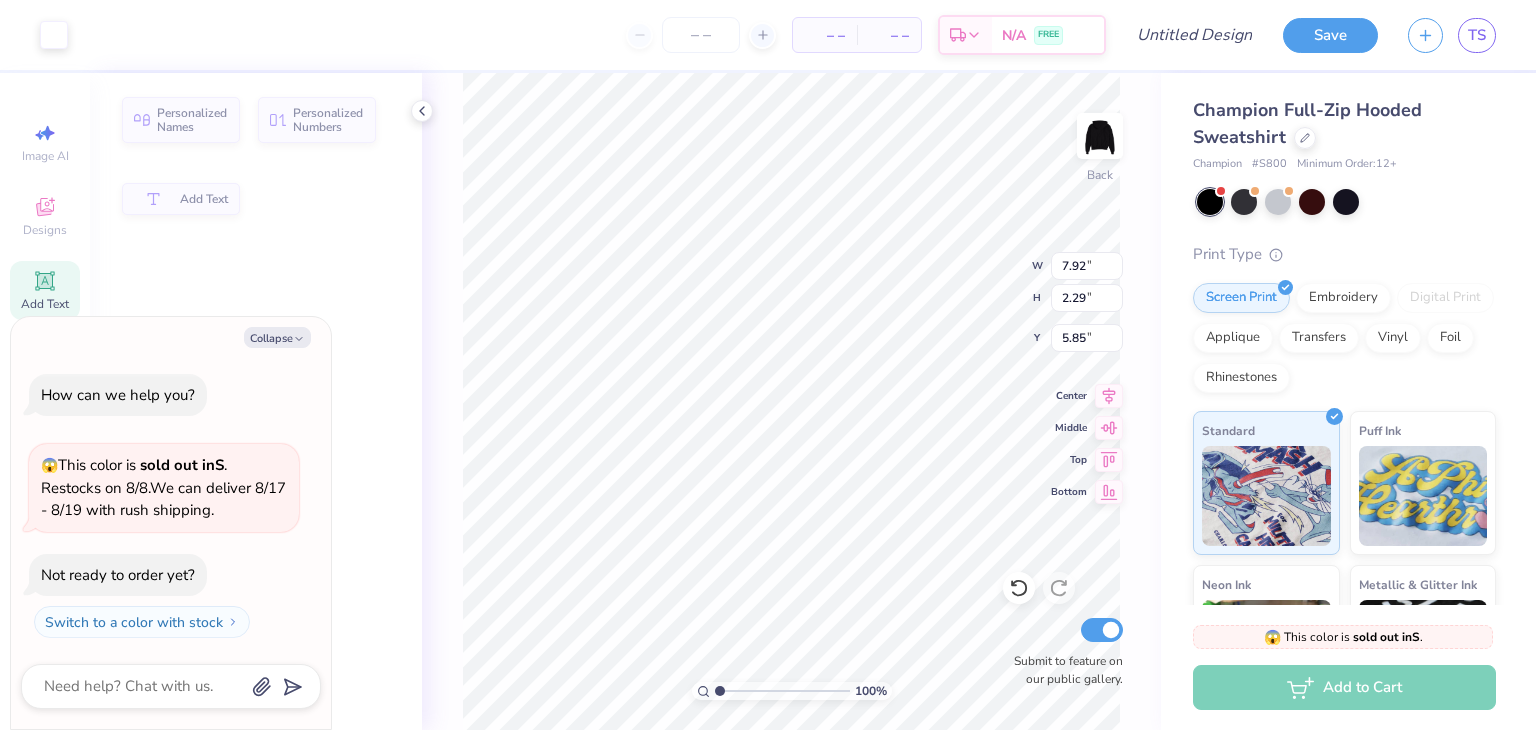 type on "x" 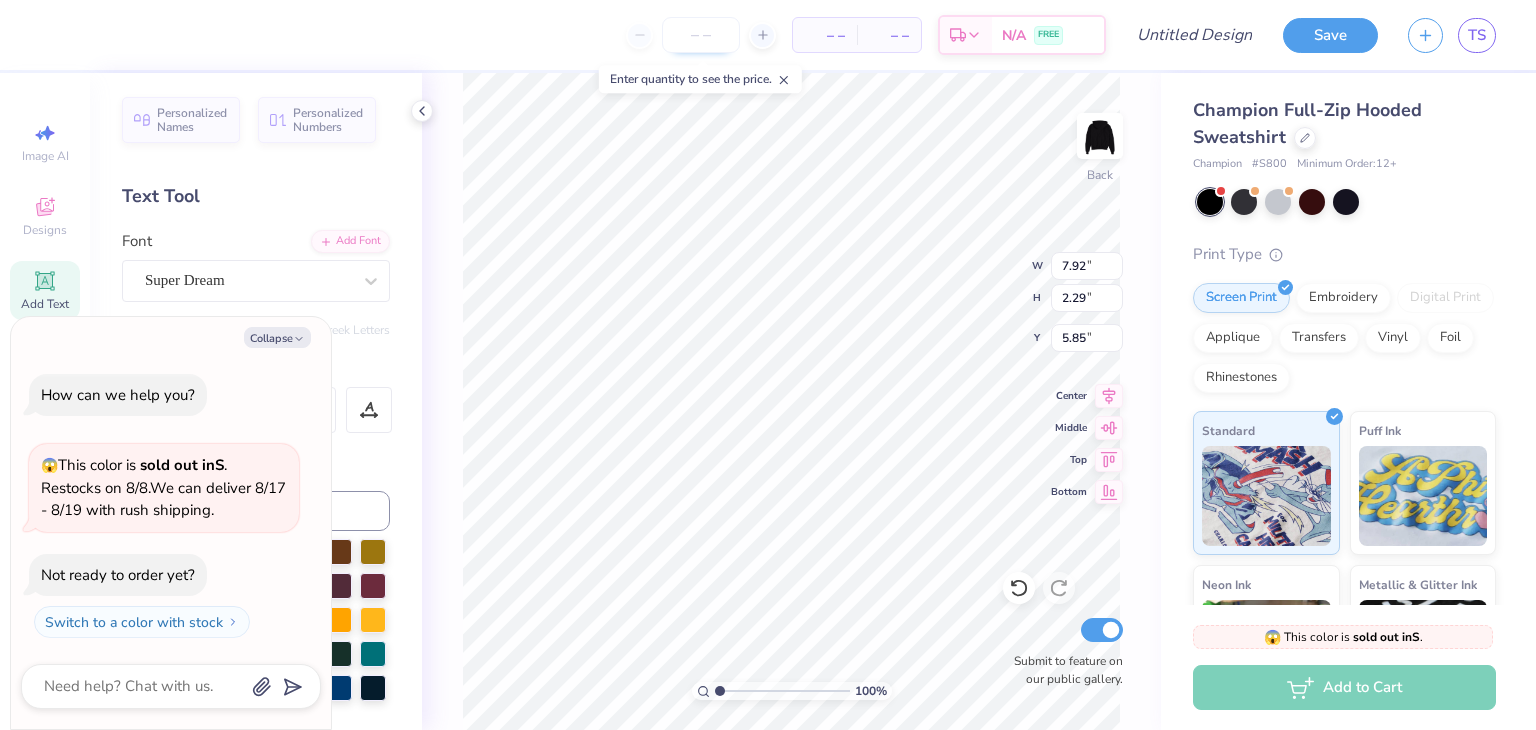 click at bounding box center [701, 35] 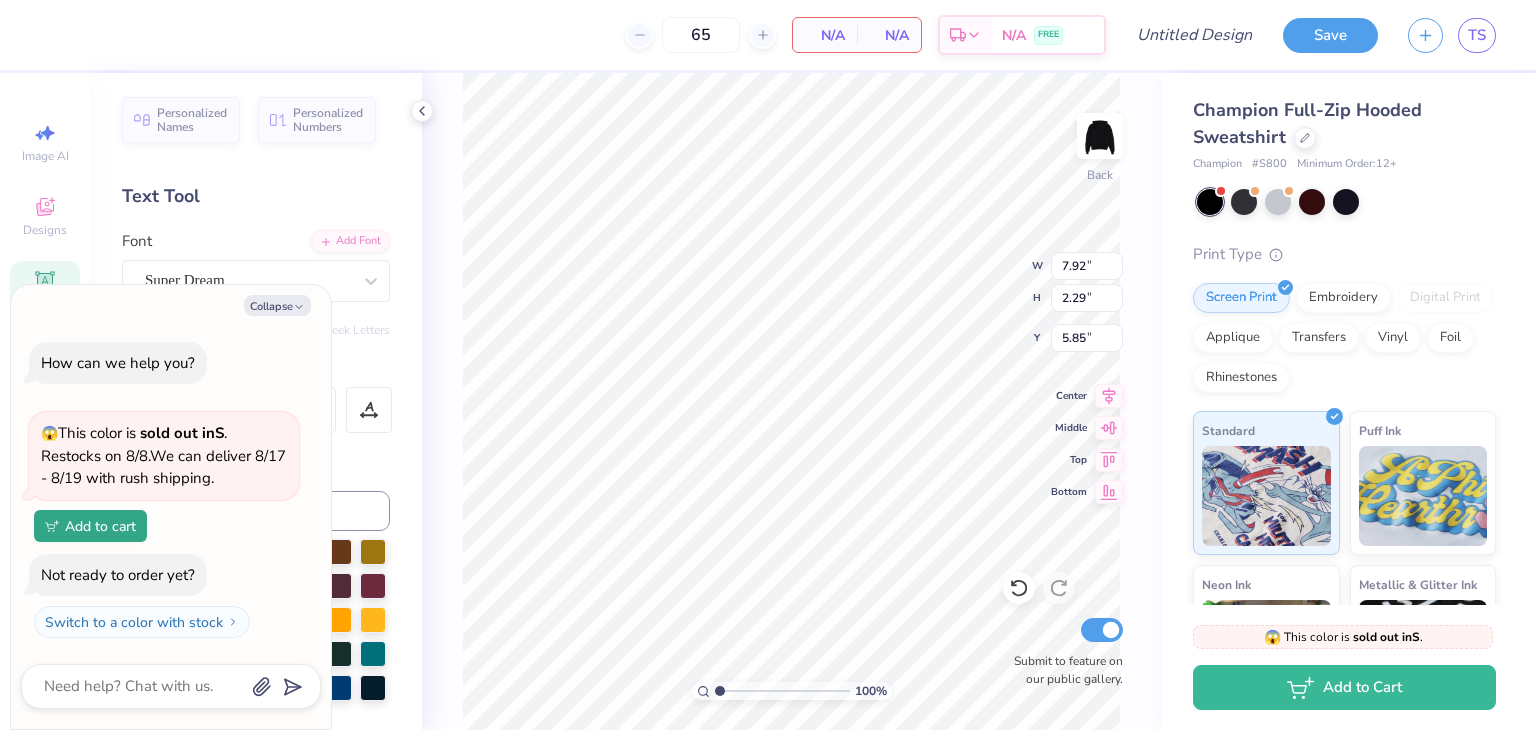 type on "65" 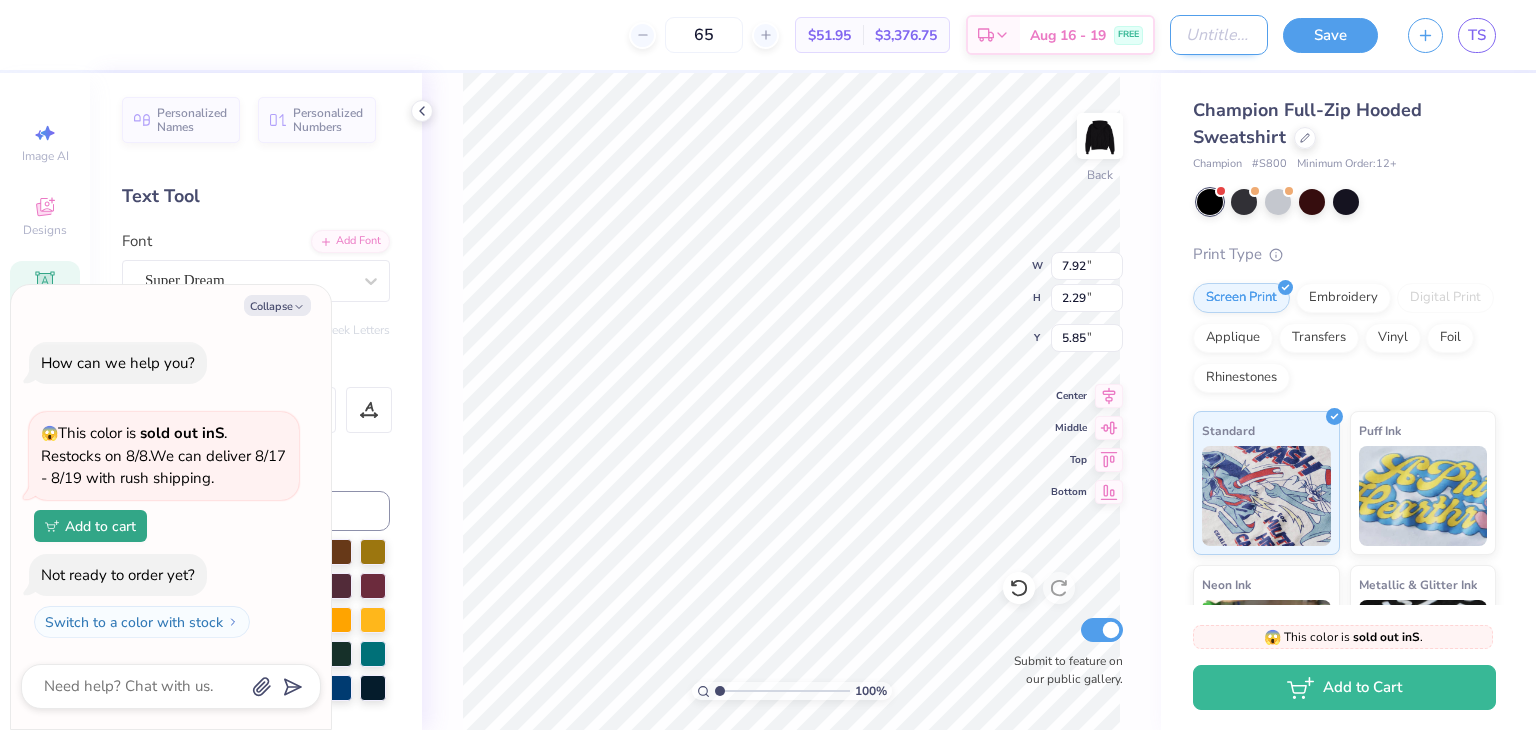 click on "Design Title" at bounding box center (1219, 35) 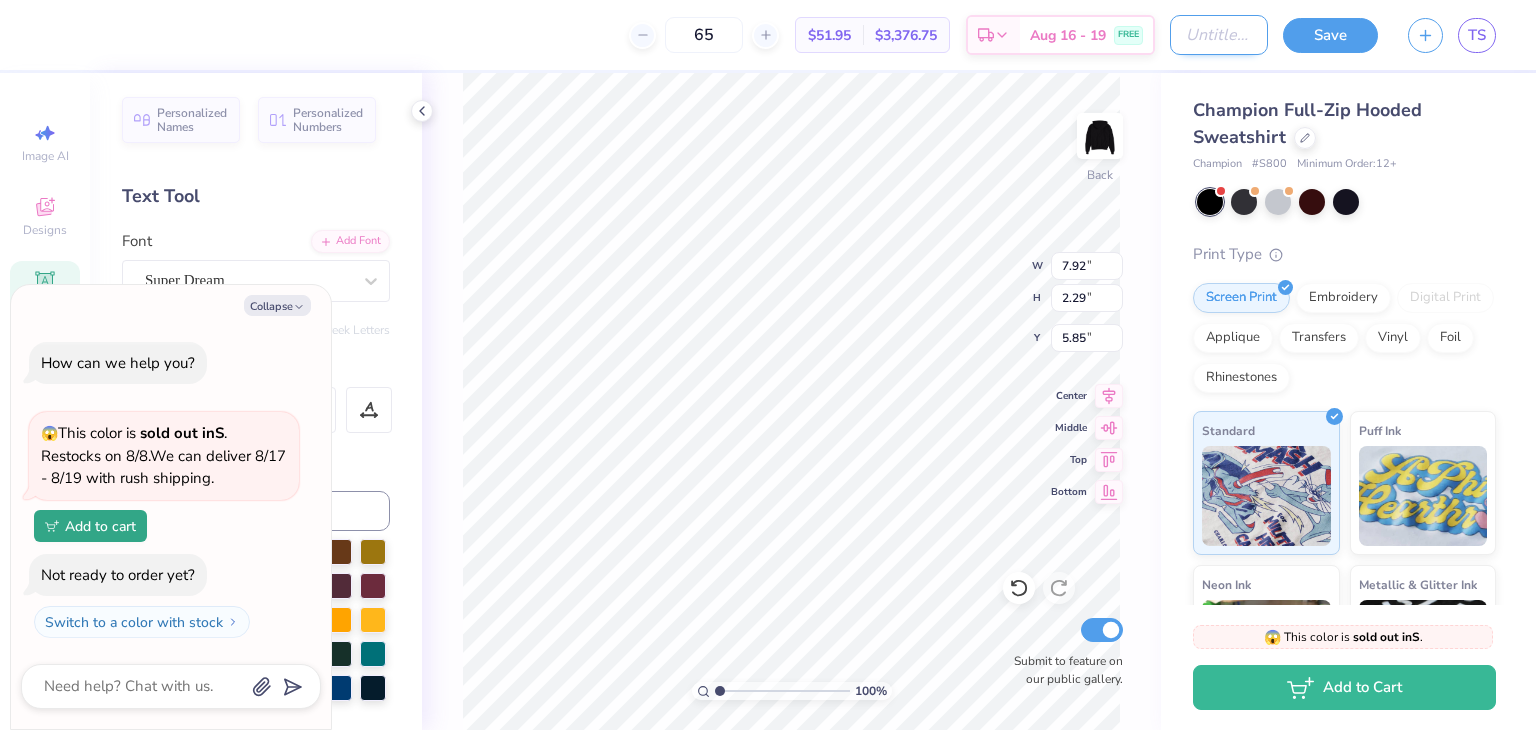 type on "s" 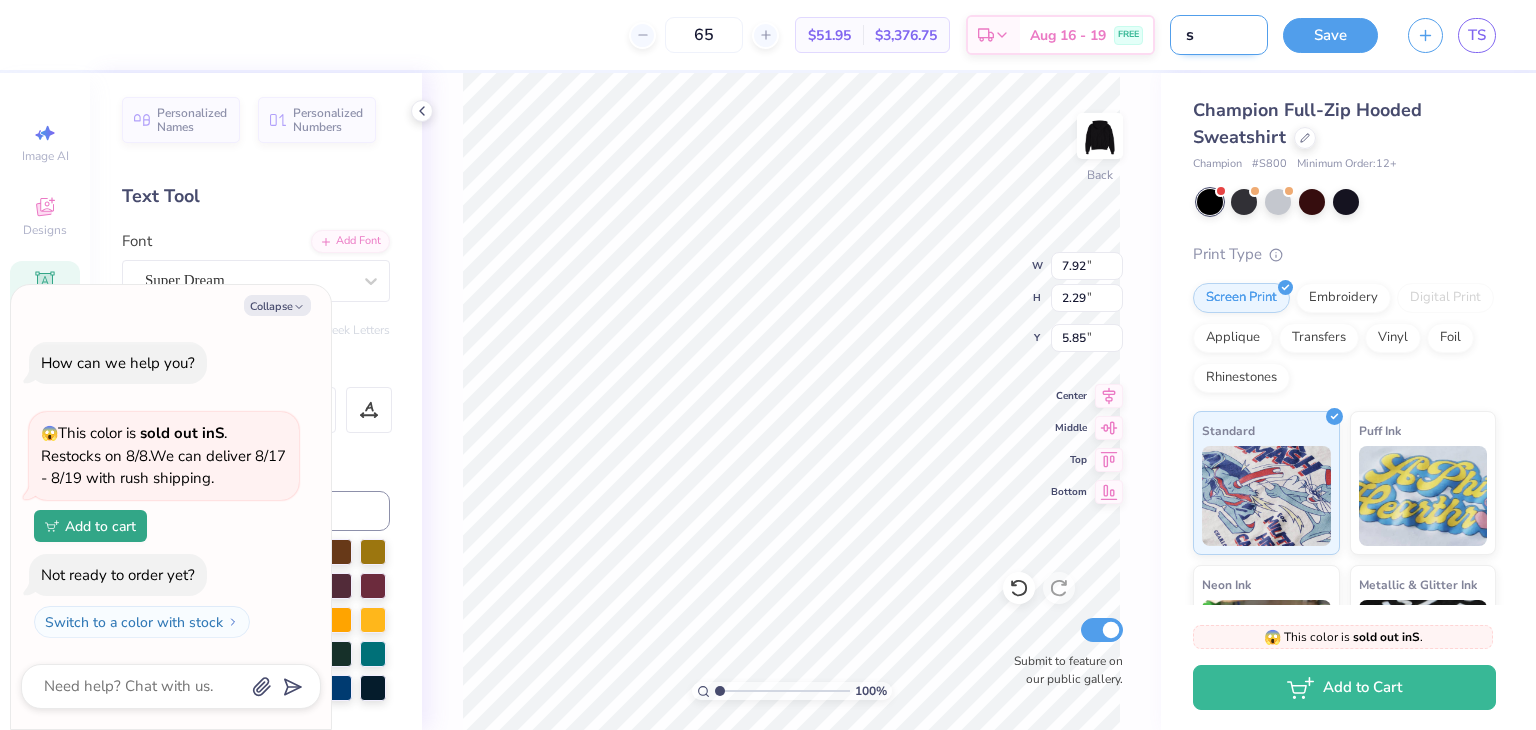 type on "s8" 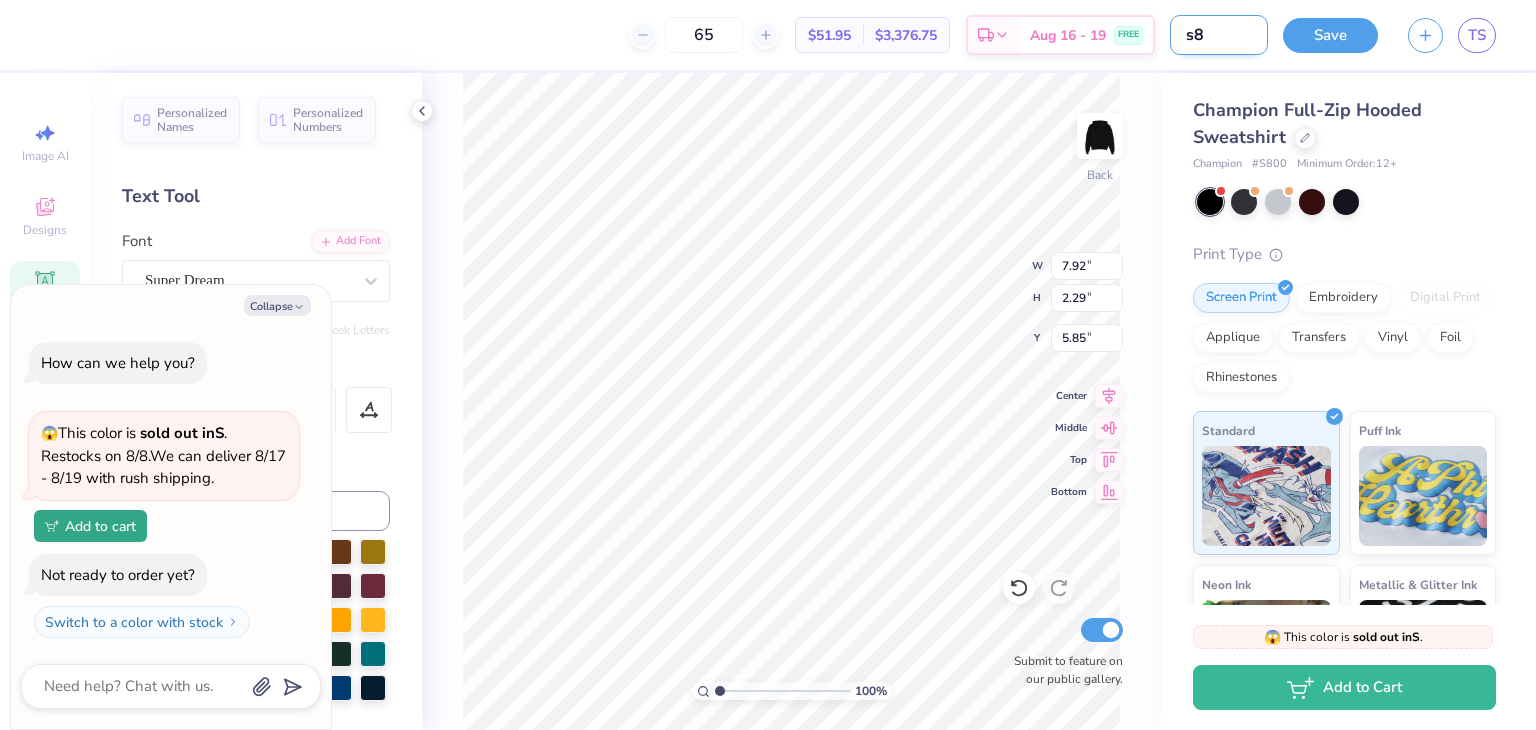 type on "s80" 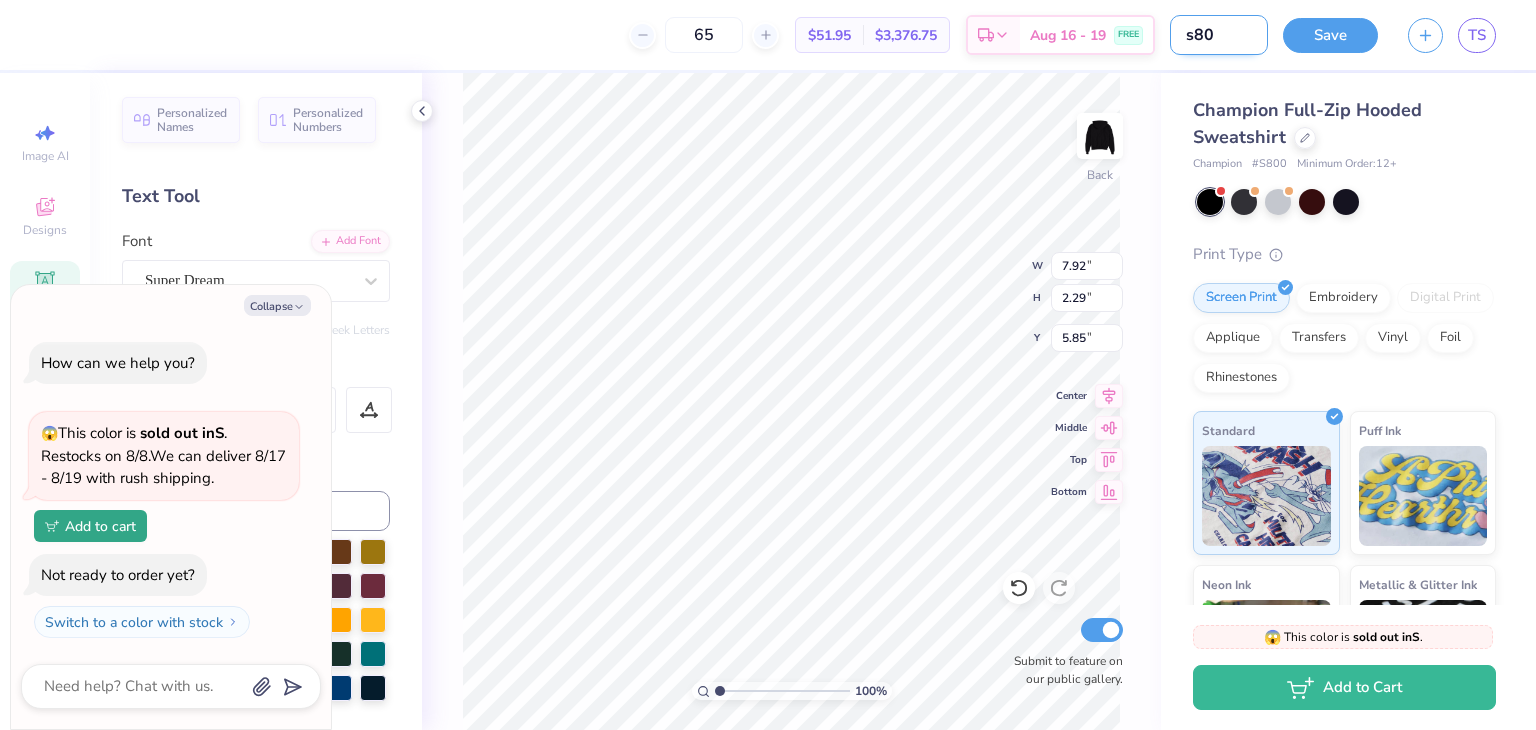 type on "s800" 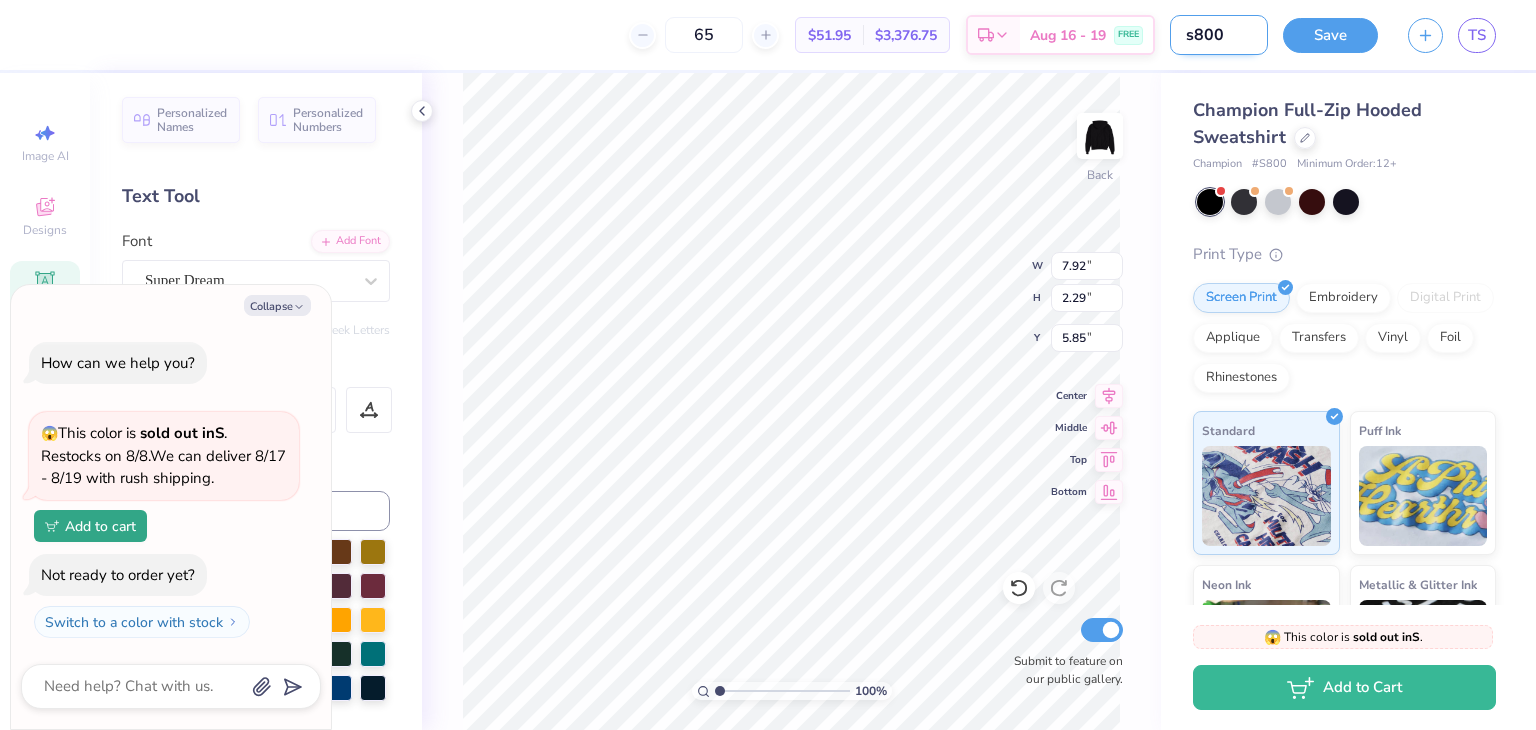 type on "s800" 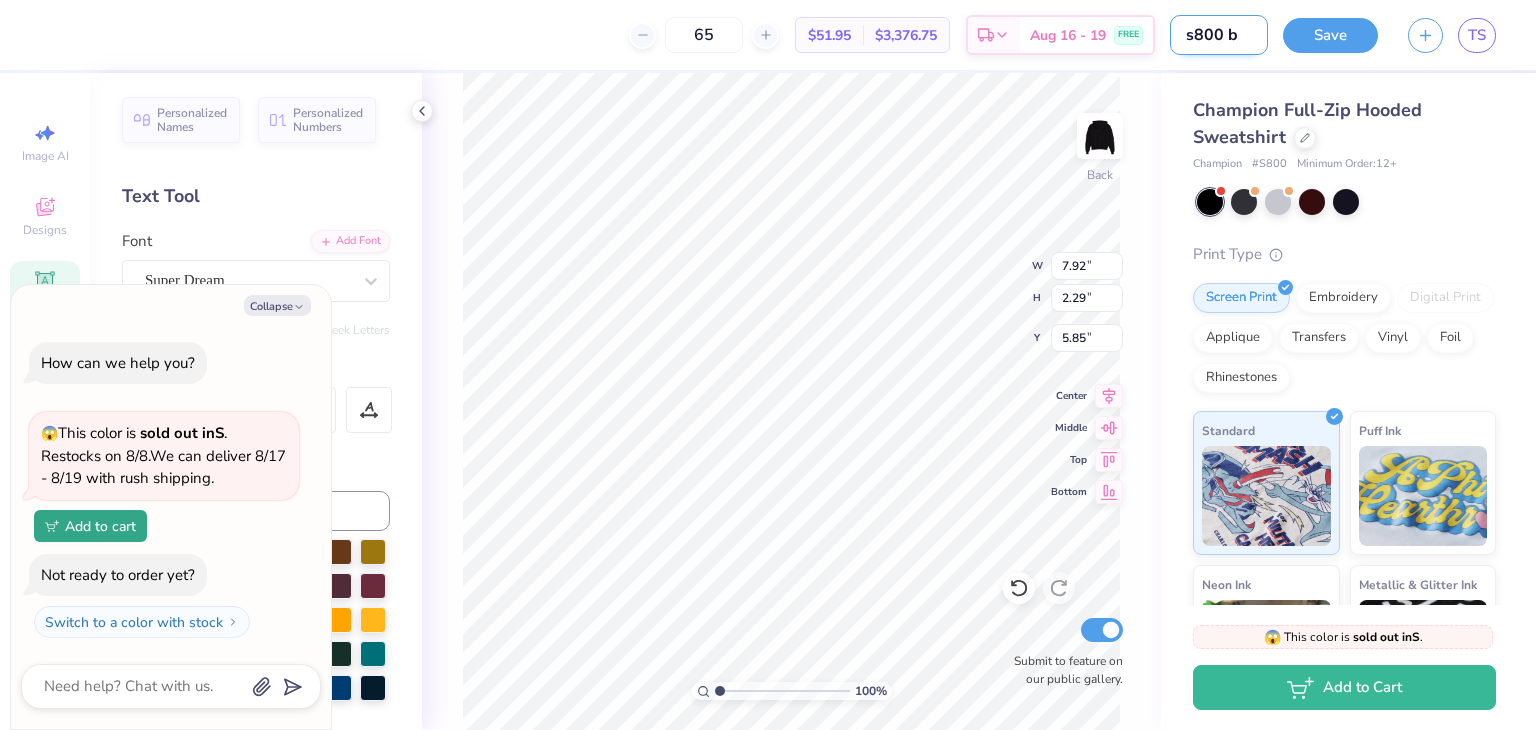 type on "s800 bl" 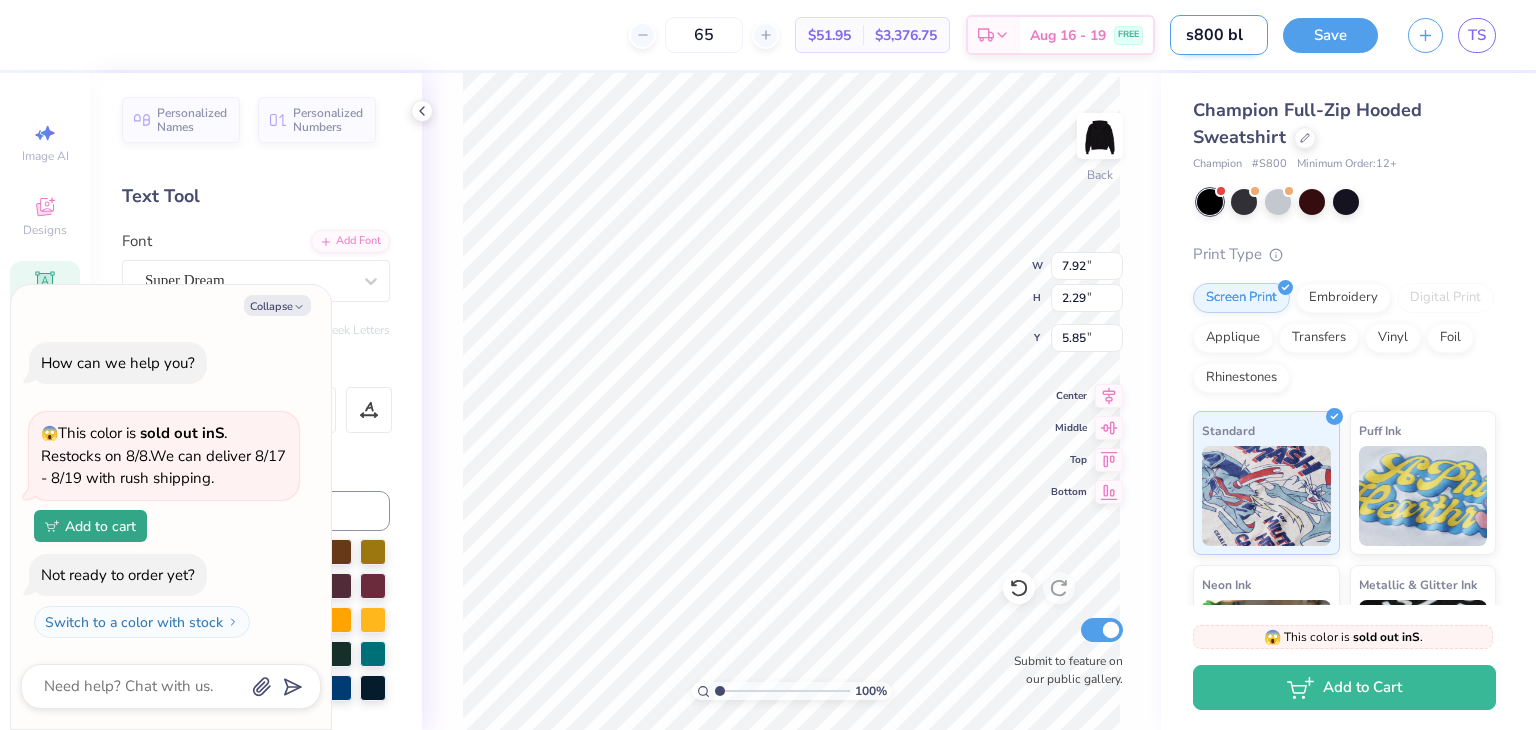 type on "s800 blk" 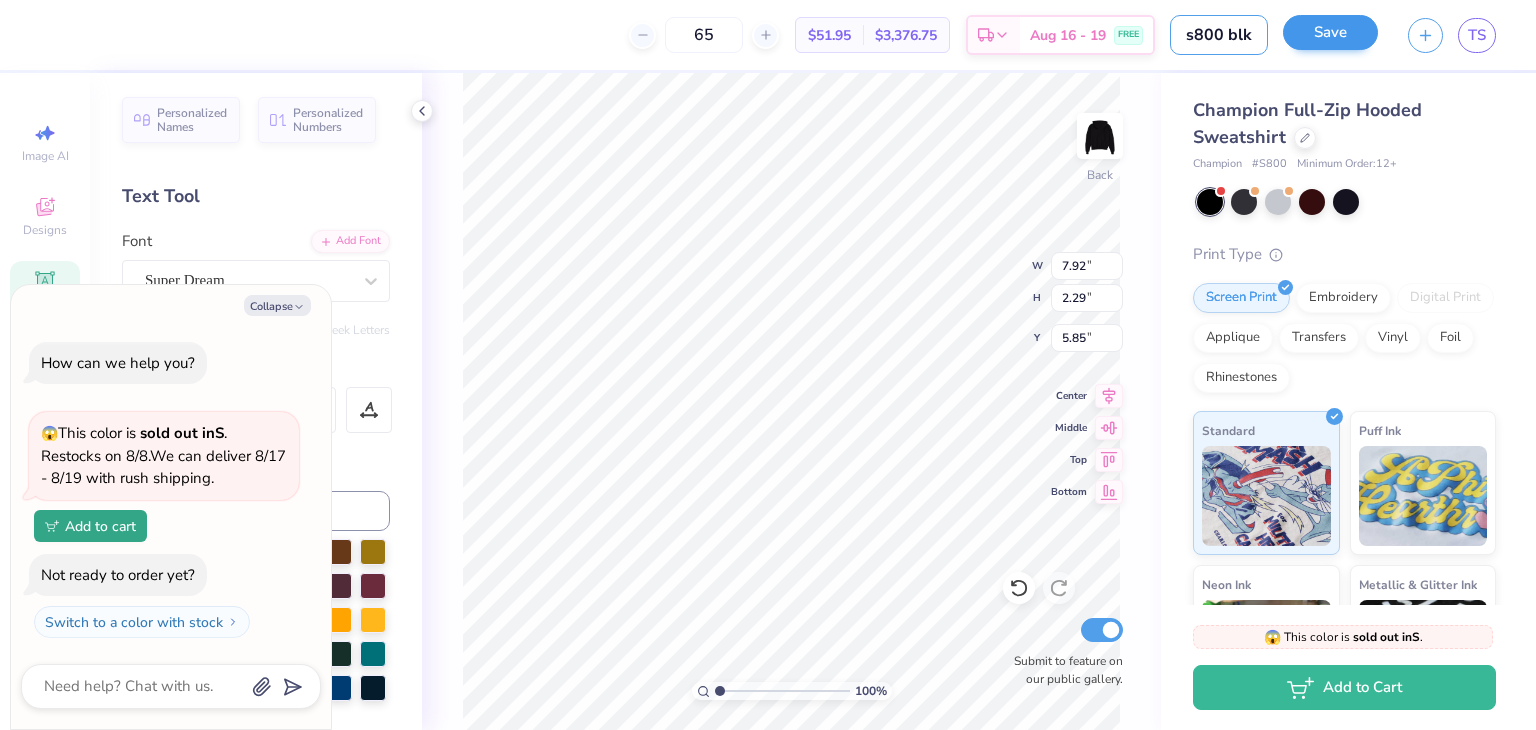 type on "s800 blk" 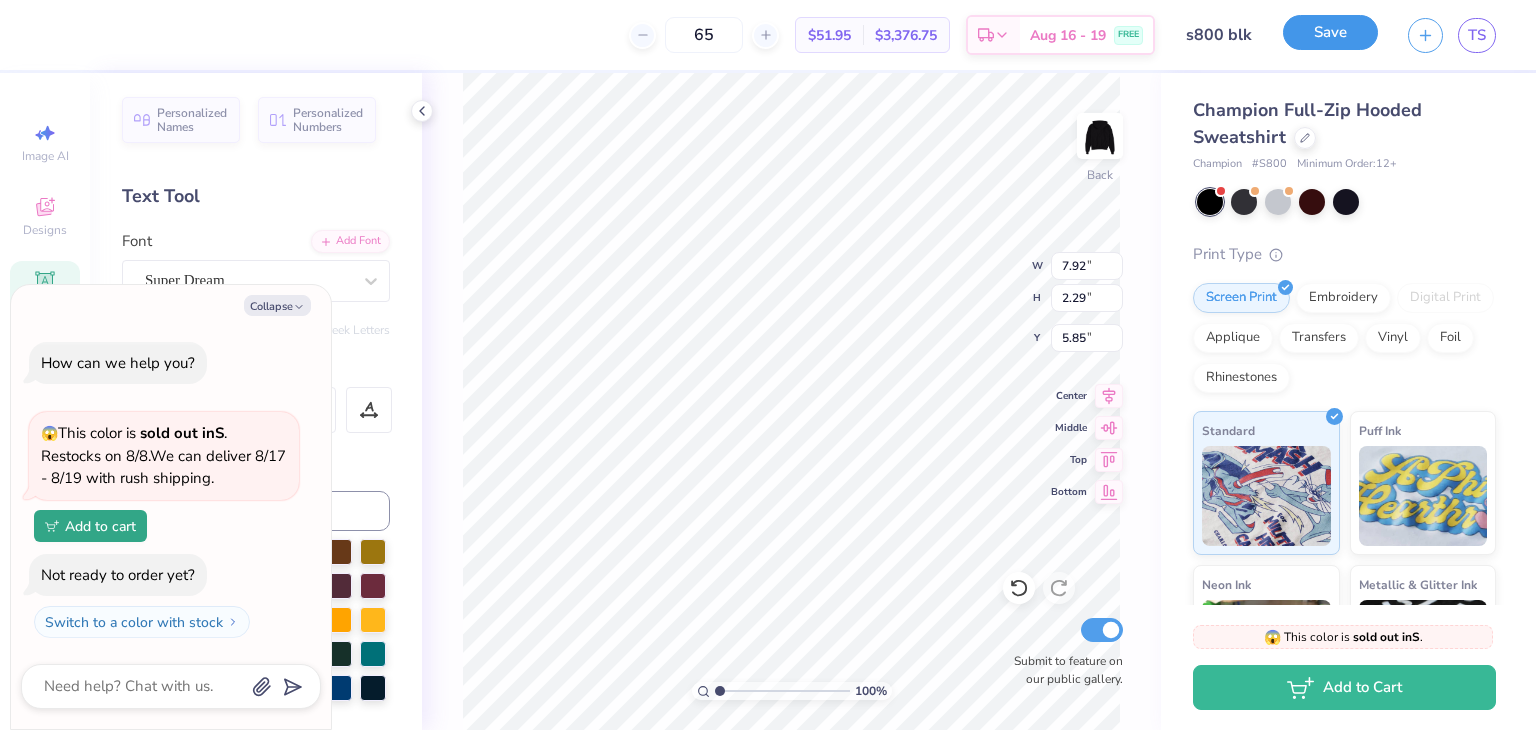 click on "Save" at bounding box center (1330, 32) 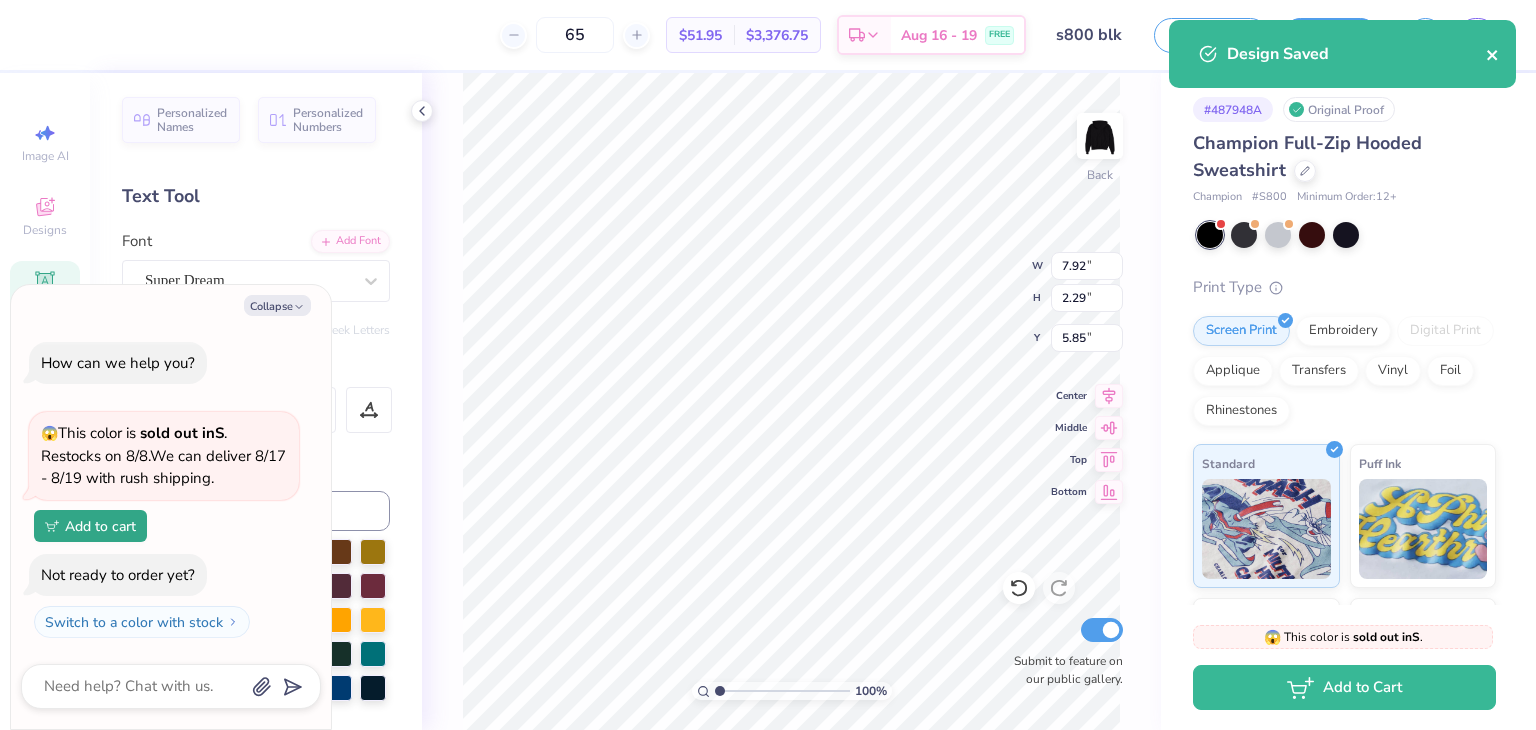 click 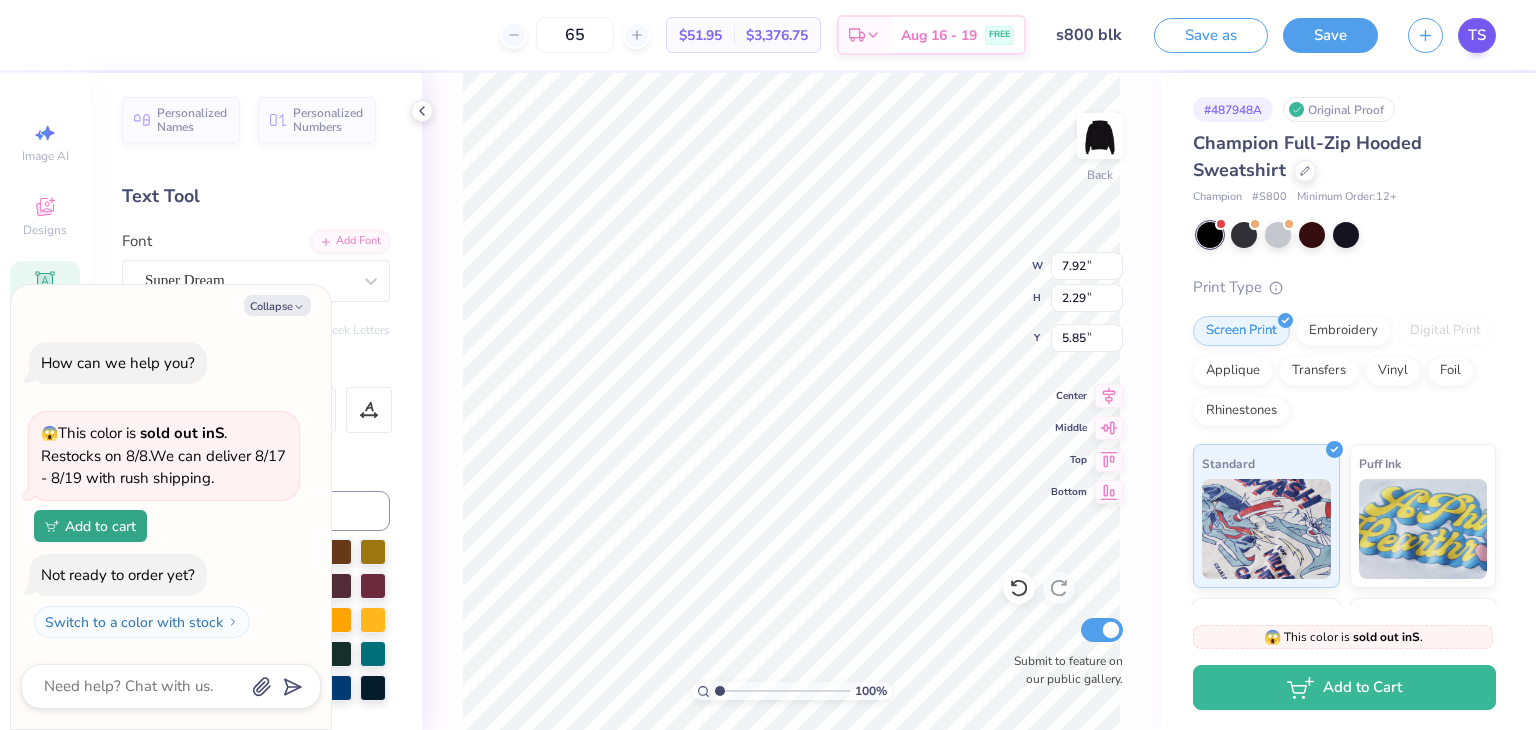 type on "x" 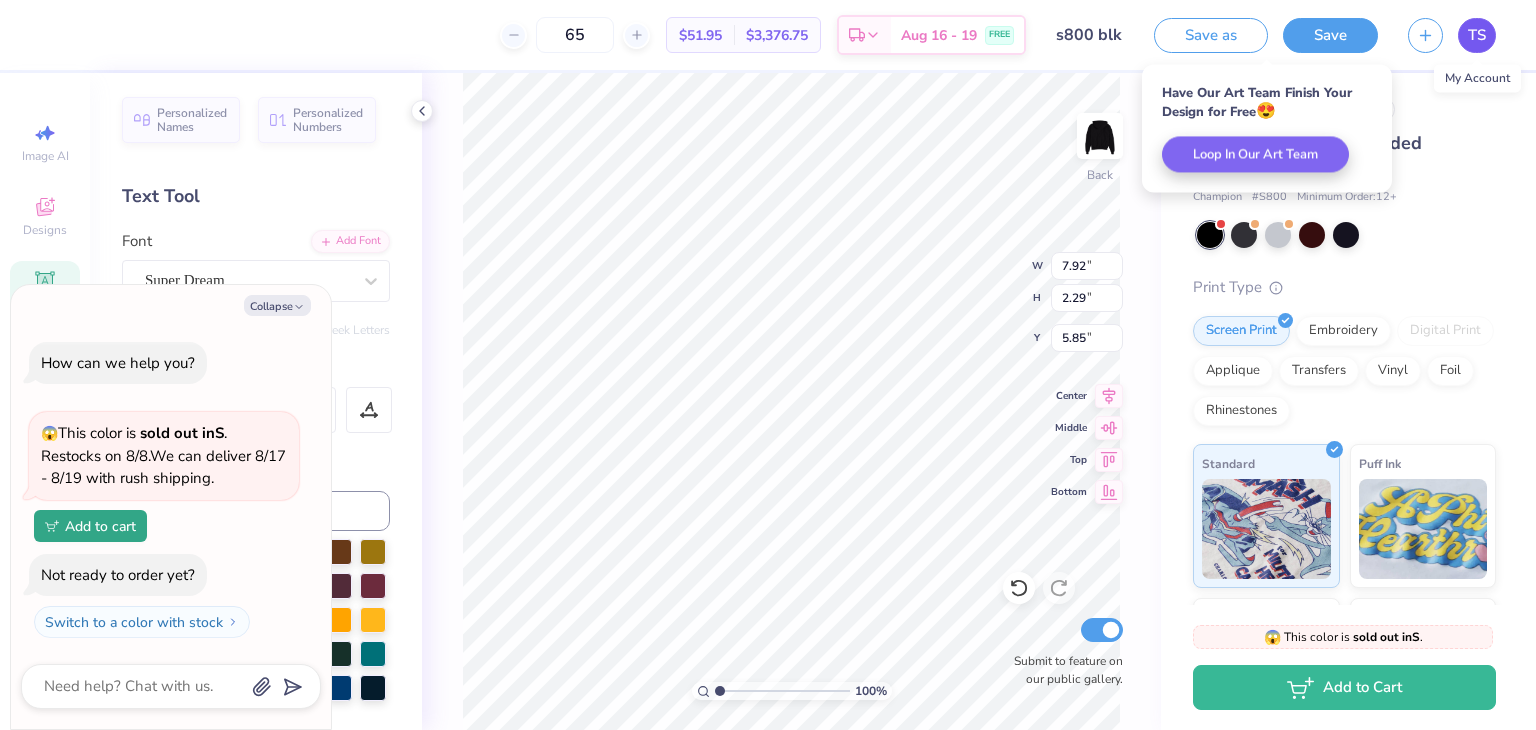 click on "TS" at bounding box center [1477, 35] 